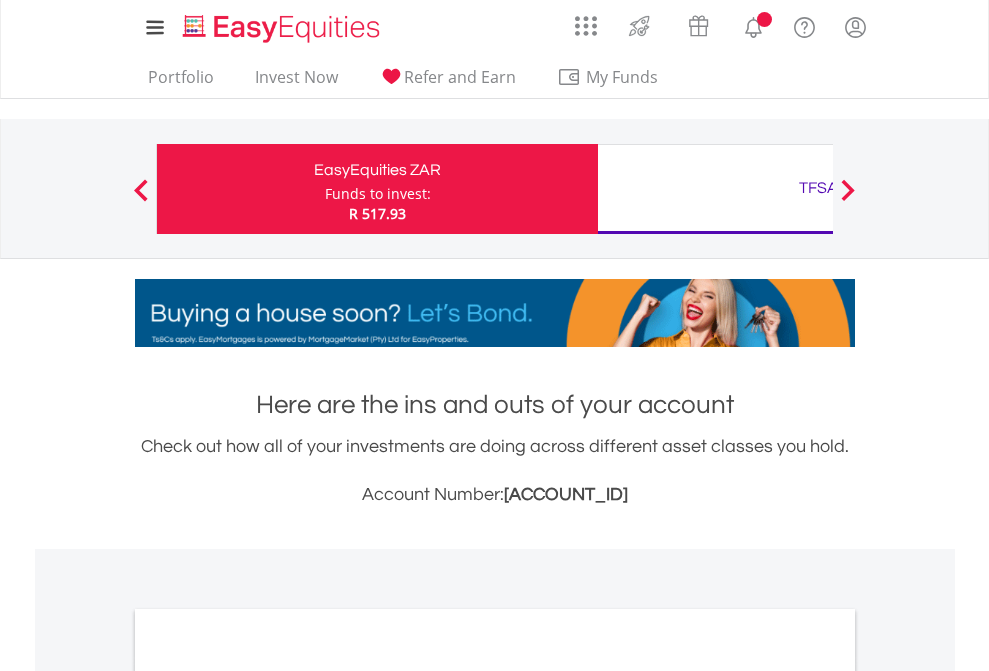 scroll, scrollTop: 0, scrollLeft: 0, axis: both 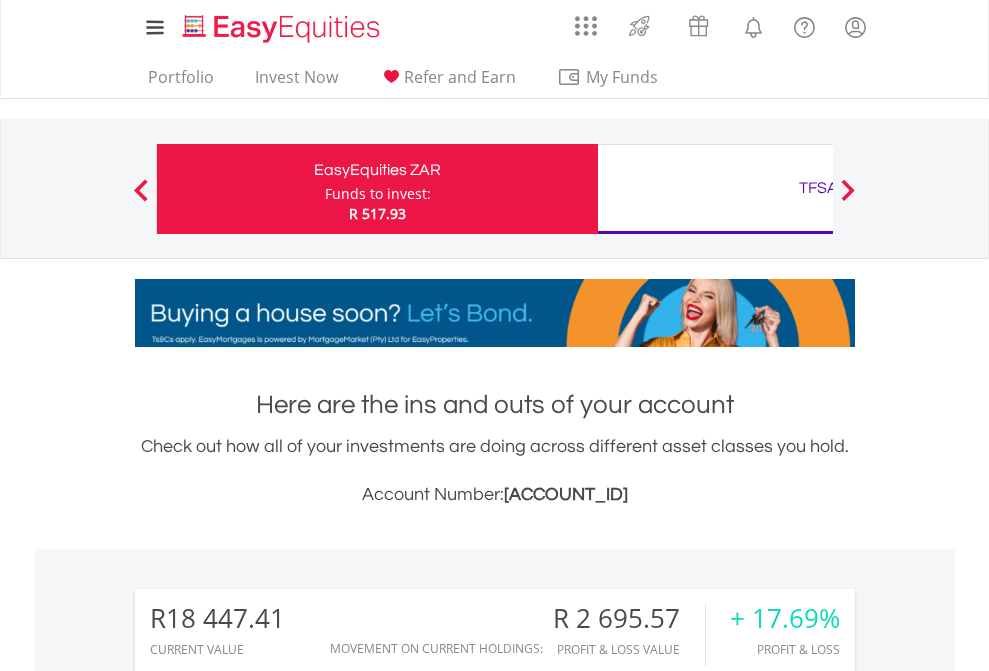 click on "Funds to invest:" at bounding box center (378, 194) 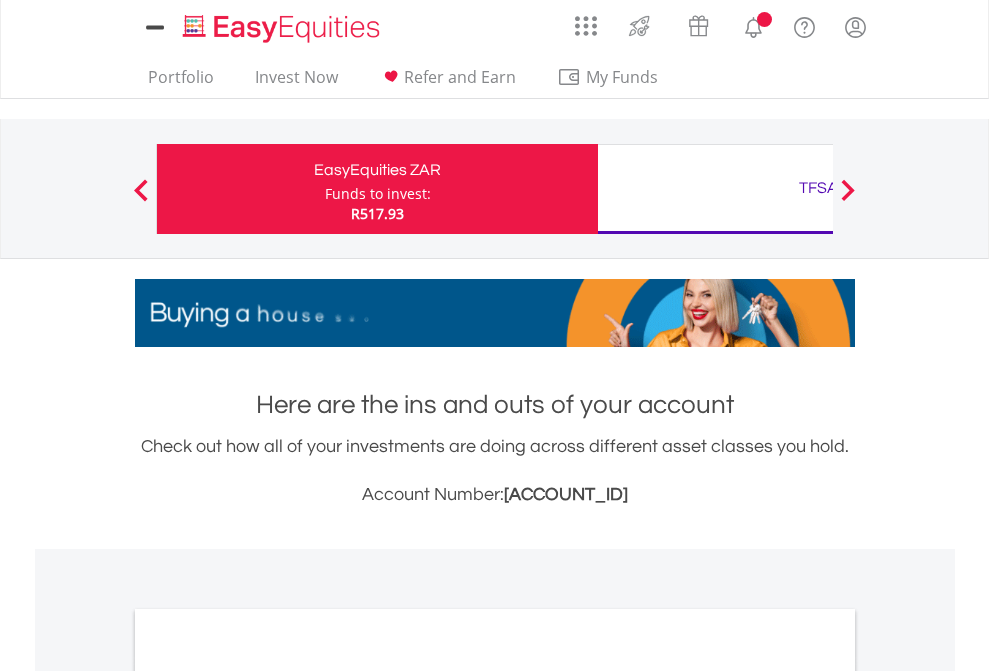 scroll, scrollTop: 0, scrollLeft: 0, axis: both 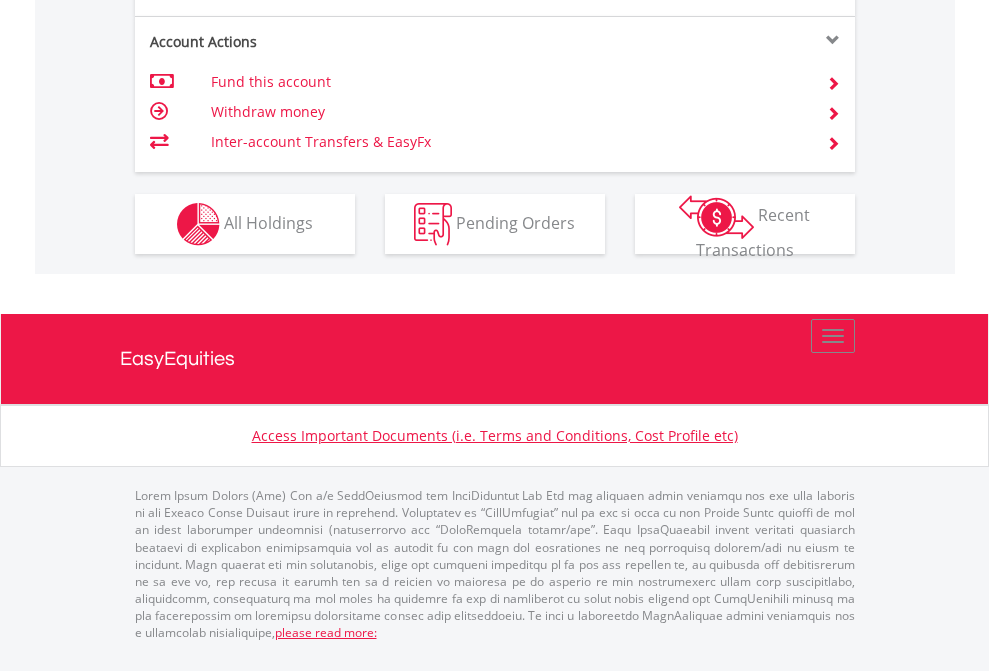 click on "Investment types" at bounding box center (706, -337) 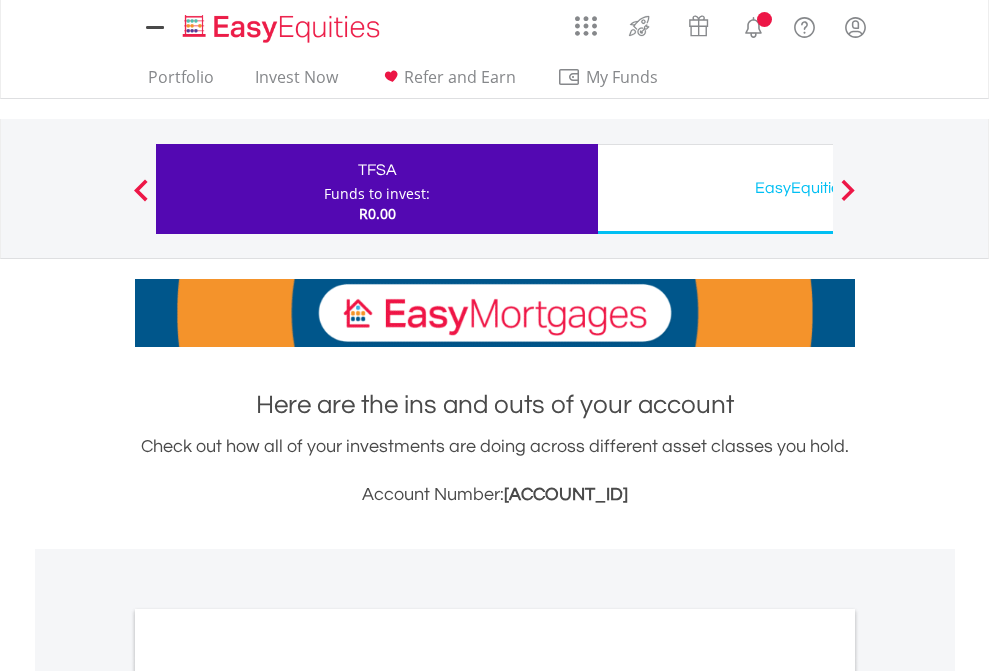 scroll, scrollTop: 0, scrollLeft: 0, axis: both 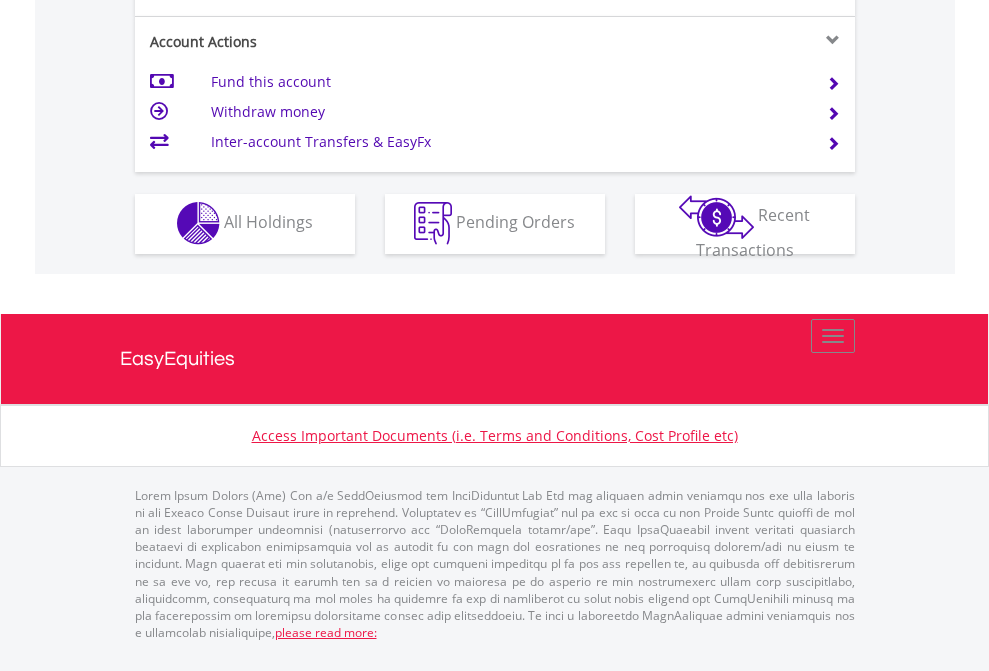 click on "Investment types" at bounding box center (706, -353) 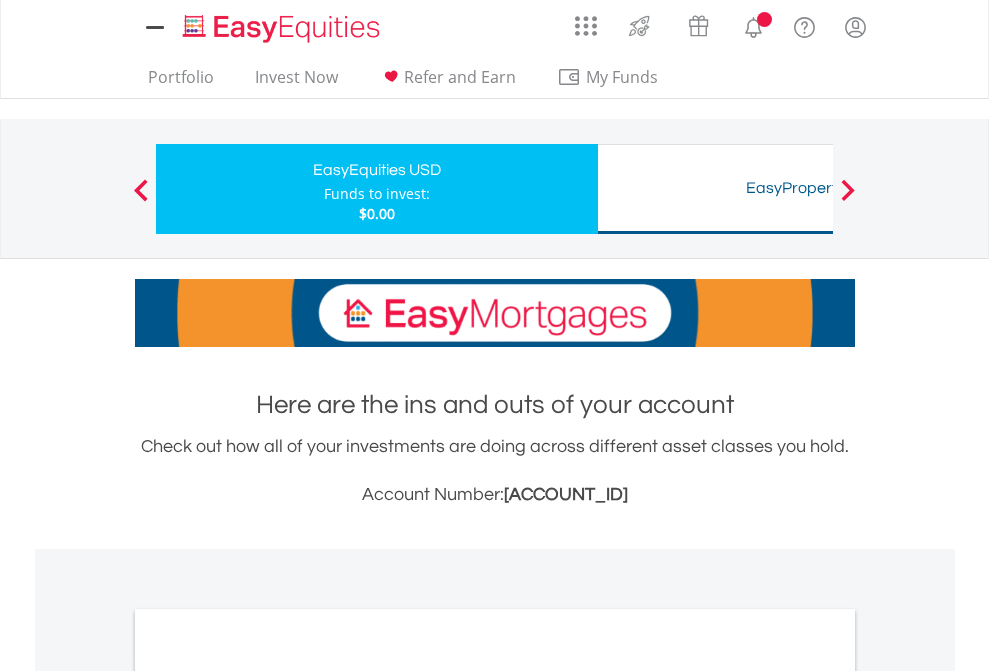 scroll, scrollTop: 0, scrollLeft: 0, axis: both 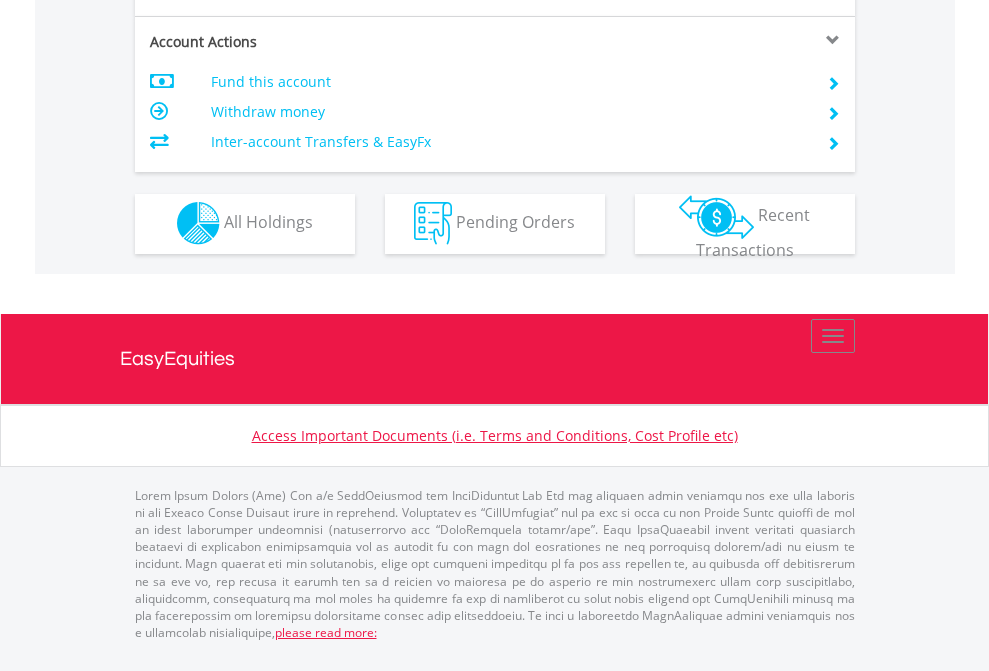 click on "Investment types" at bounding box center [706, -353] 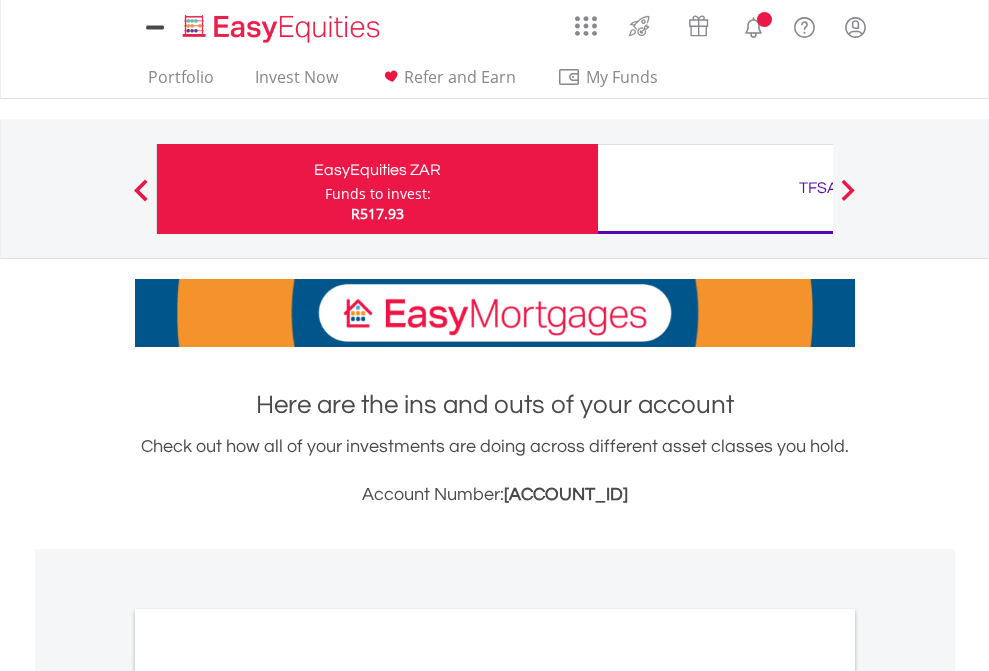 scroll, scrollTop: 1202, scrollLeft: 0, axis: vertical 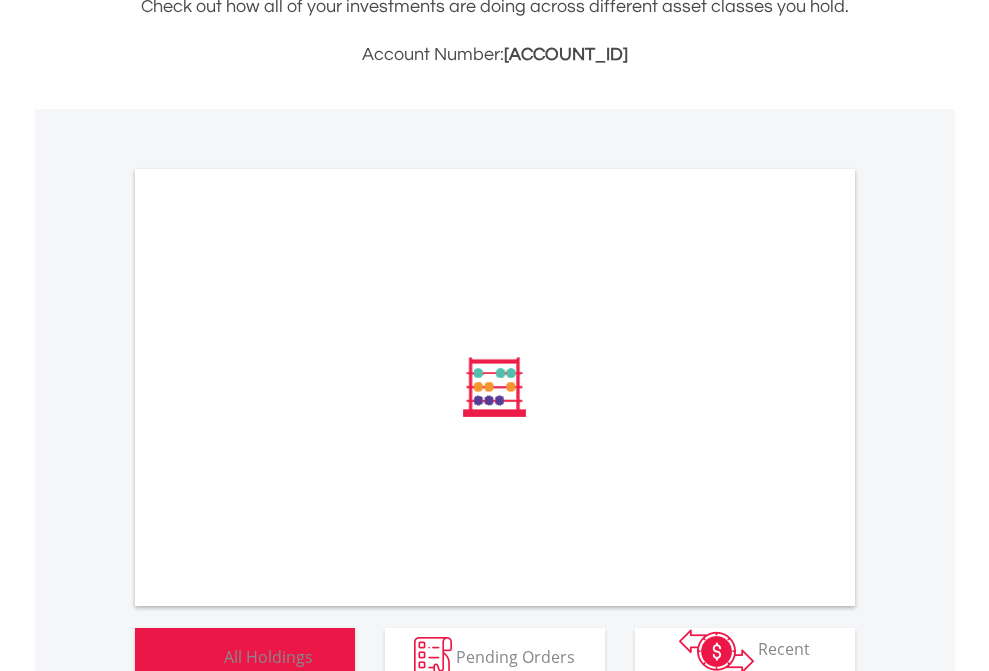 click on "All Holdings" at bounding box center [268, 656] 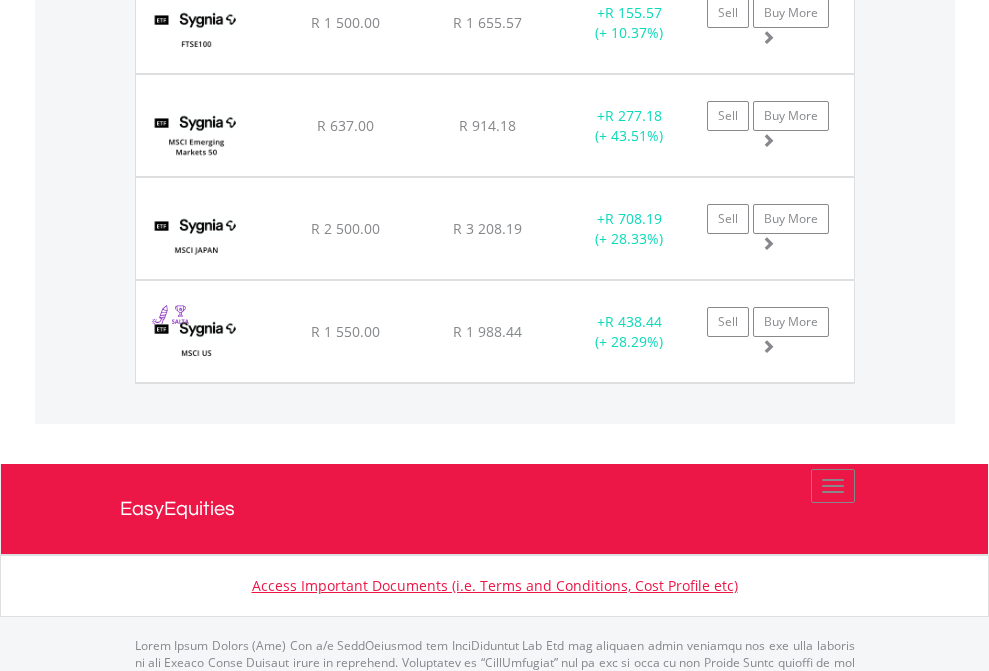 scroll, scrollTop: 2345, scrollLeft: 0, axis: vertical 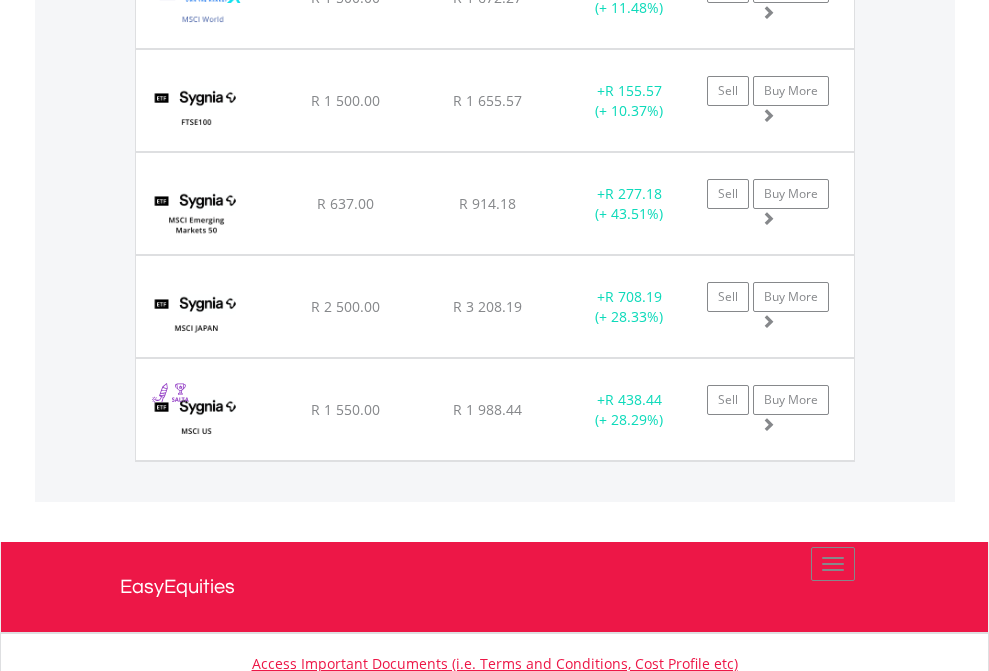 click on "TFSA" at bounding box center (818, -2157) 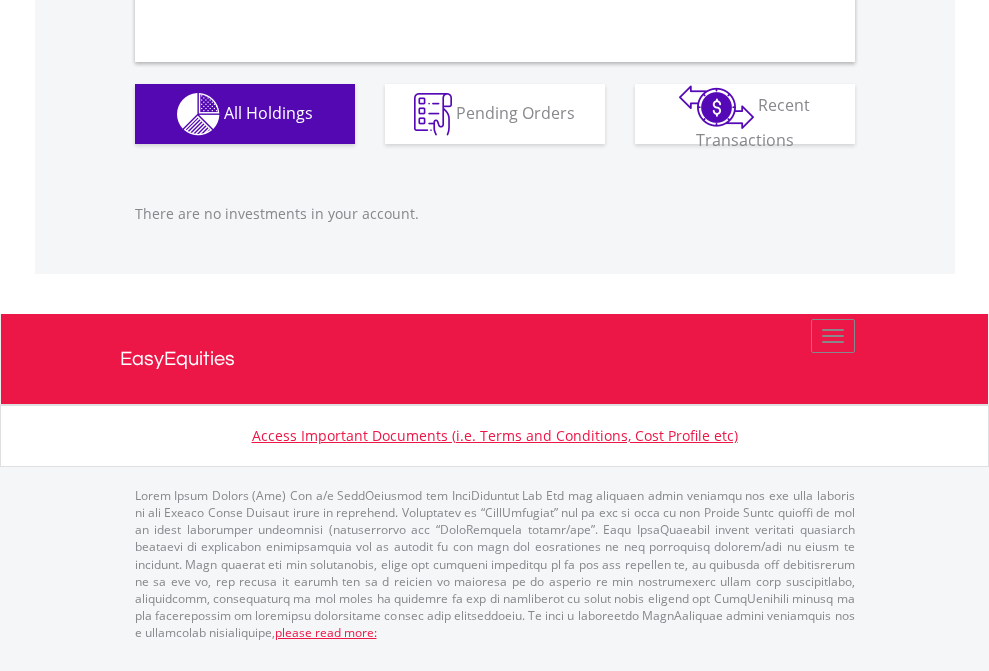 scroll, scrollTop: 1980, scrollLeft: 0, axis: vertical 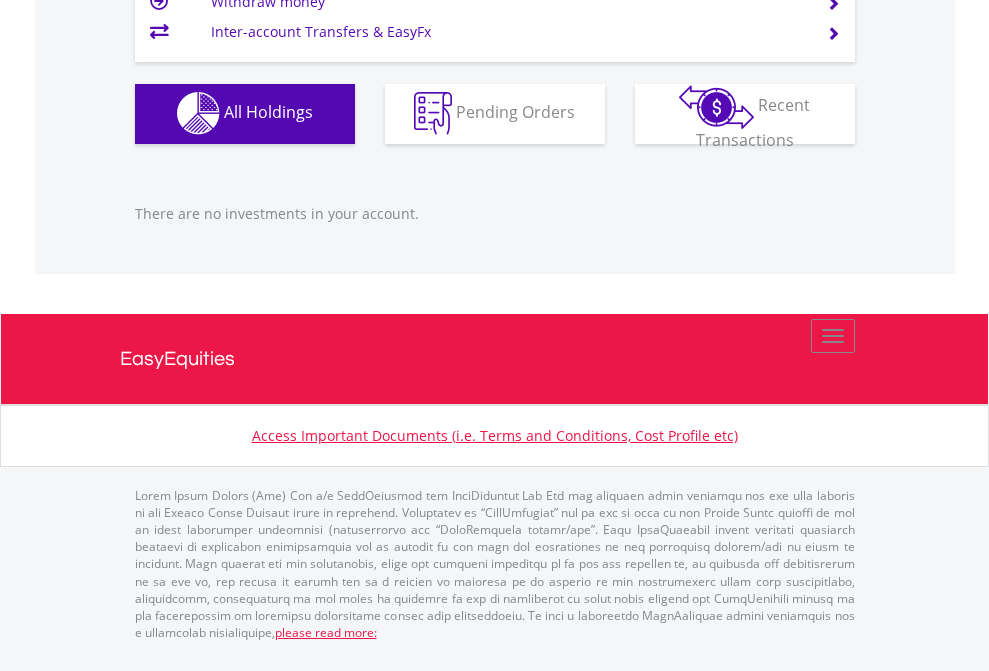 click on "EasyEquities USD" at bounding box center (818, -1142) 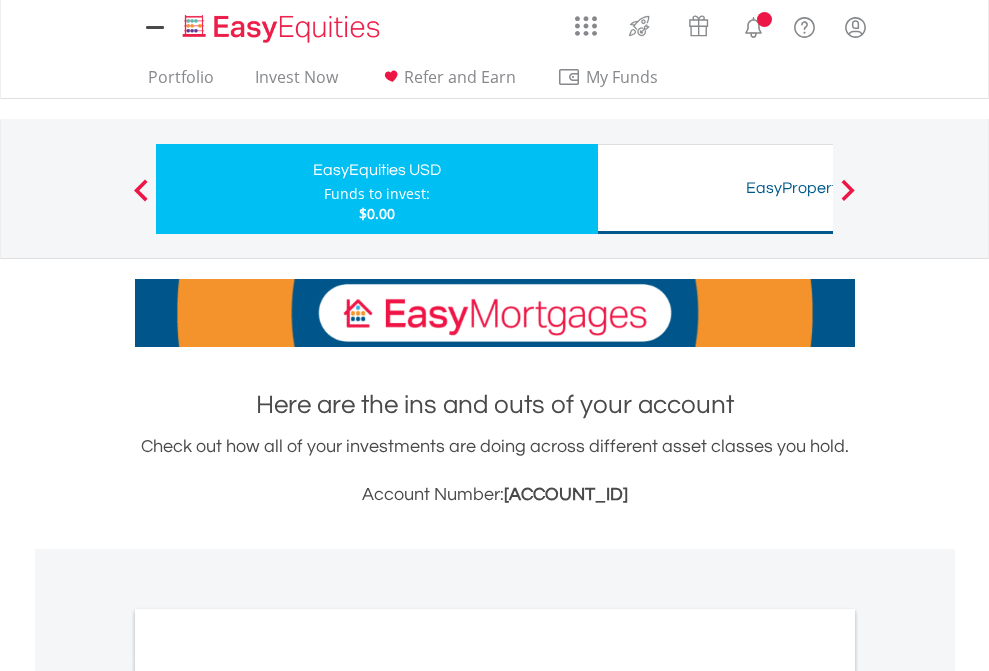 scroll, scrollTop: 0, scrollLeft: 0, axis: both 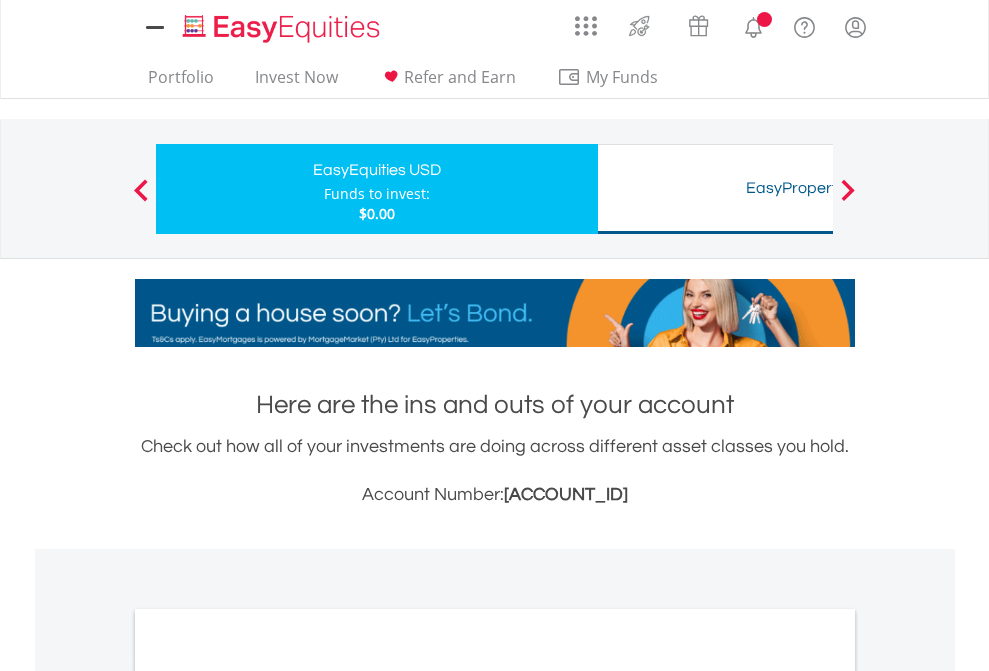 click on "All Holdings" at bounding box center [268, 1096] 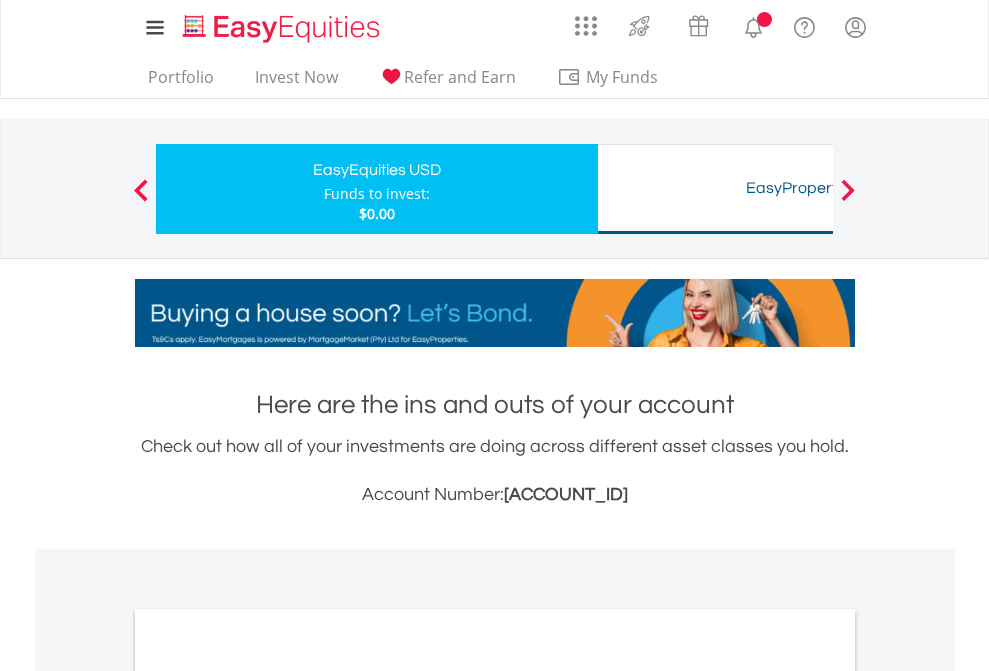 scroll, scrollTop: 1202, scrollLeft: 0, axis: vertical 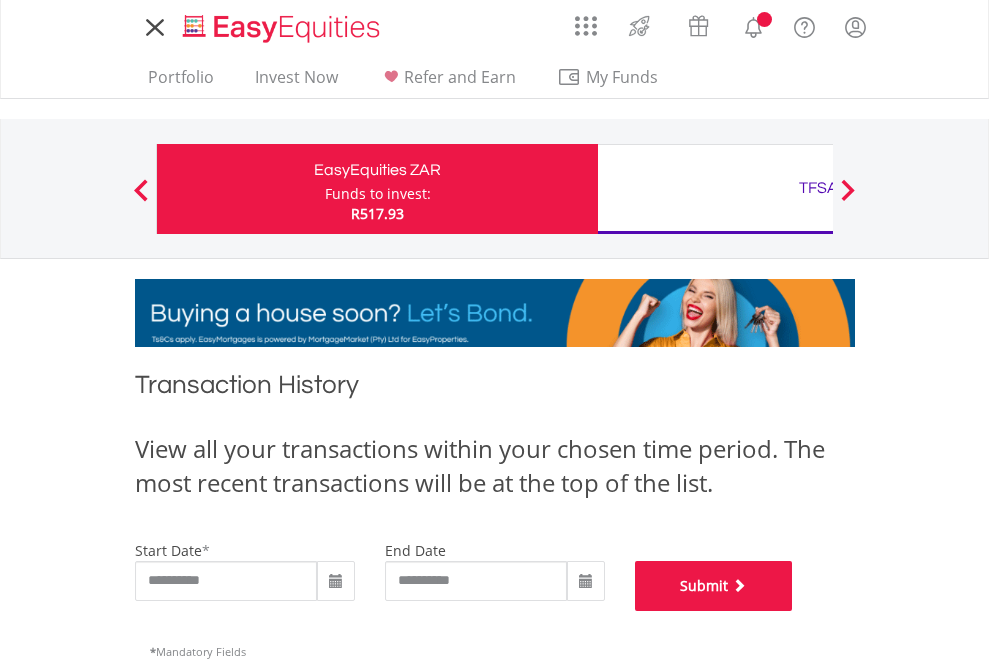 click on "Submit" at bounding box center (714, 586) 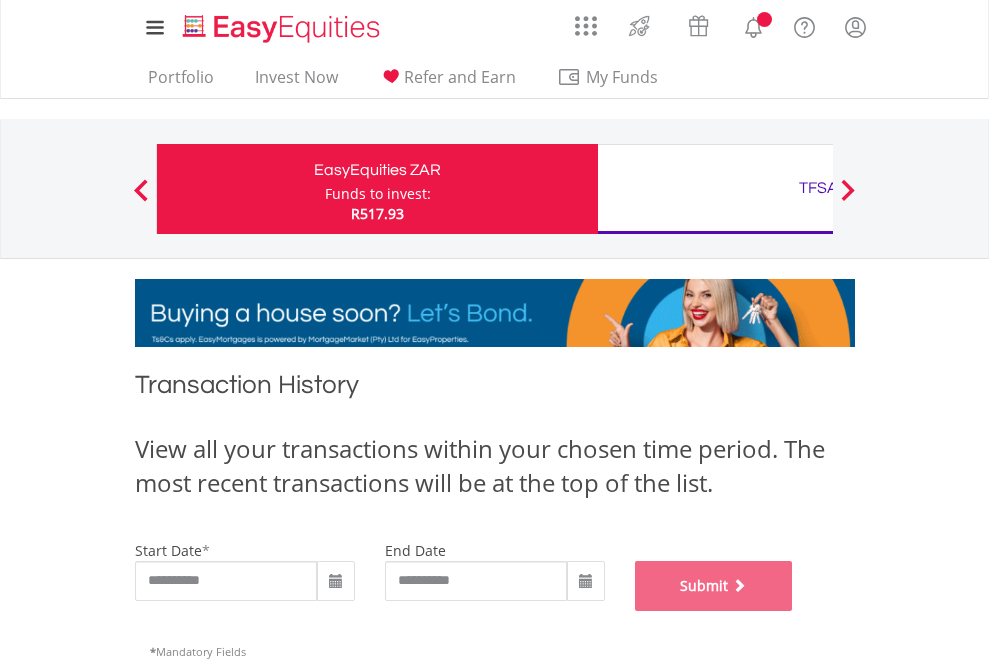 scroll, scrollTop: 811, scrollLeft: 0, axis: vertical 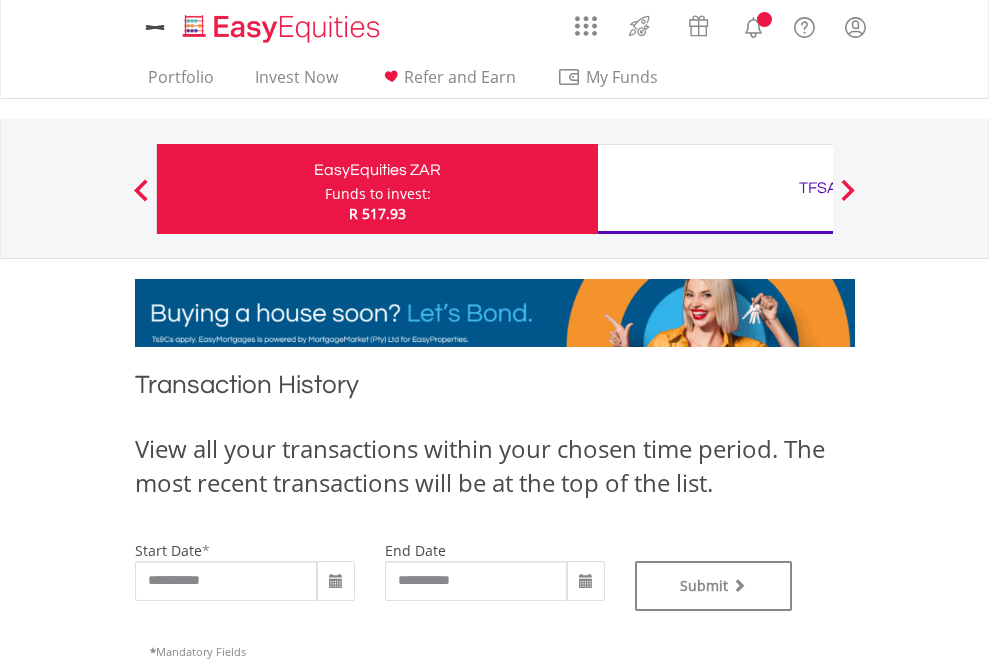 click on "TFSA" at bounding box center [818, 188] 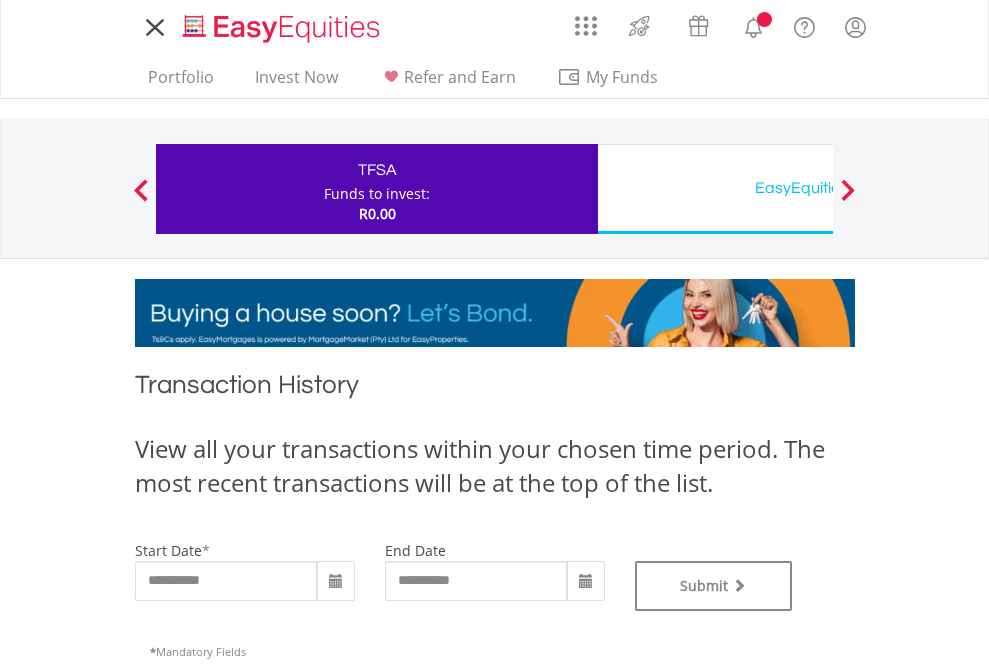 scroll, scrollTop: 0, scrollLeft: 0, axis: both 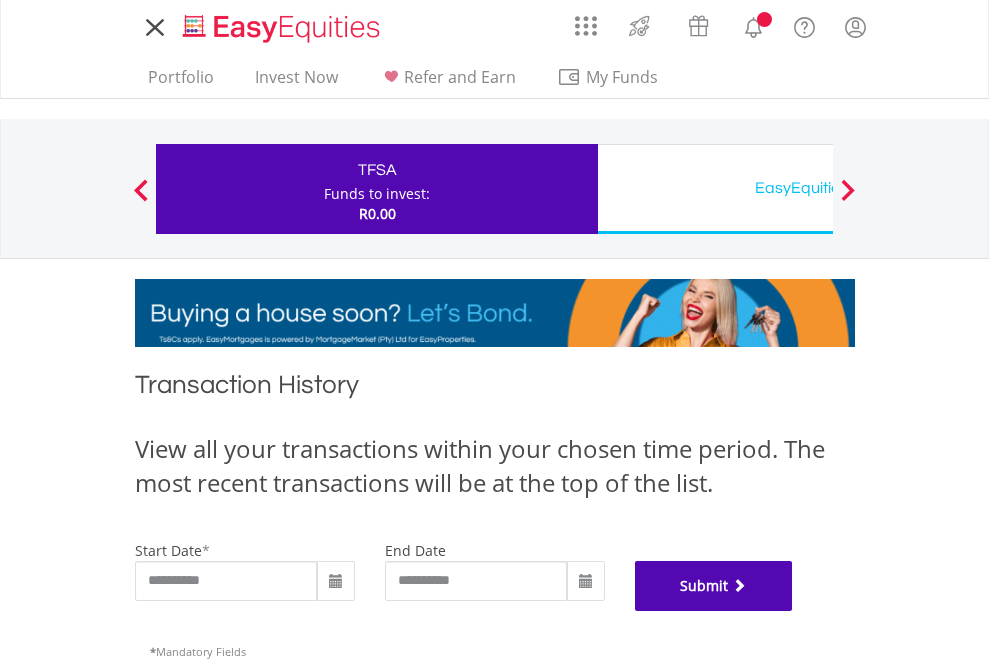click on "Submit" at bounding box center (714, 586) 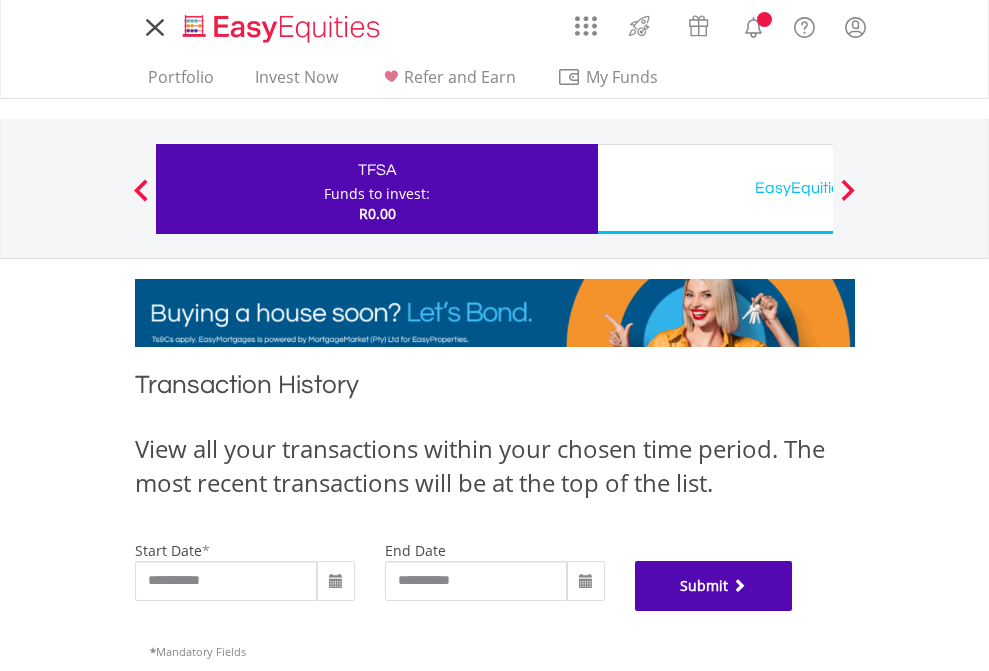 scroll, scrollTop: 811, scrollLeft: 0, axis: vertical 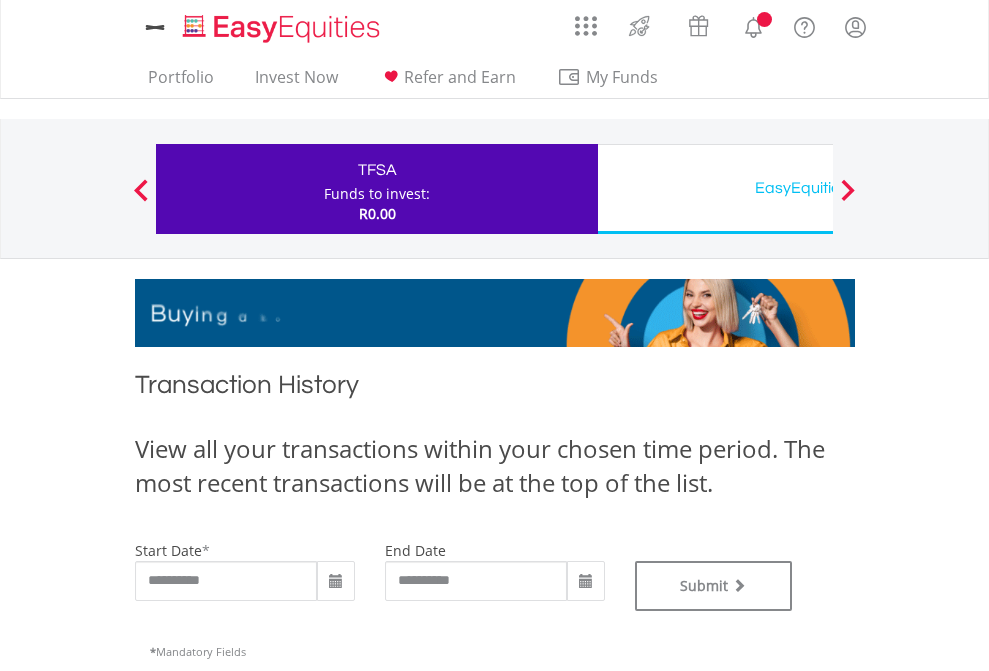 click on "EasyEquities USD" at bounding box center (818, 188) 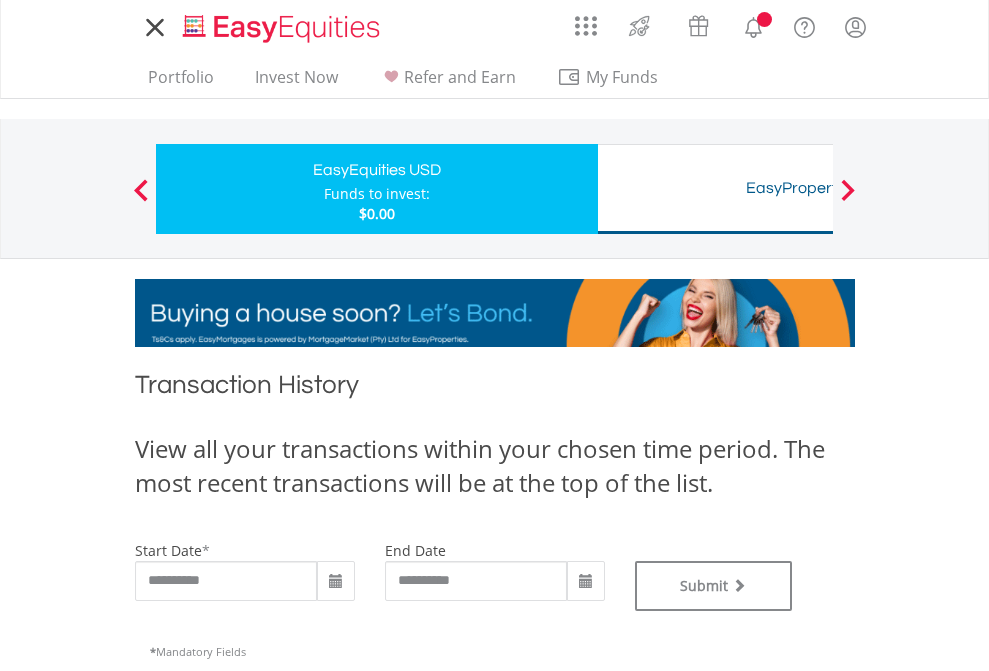 scroll, scrollTop: 0, scrollLeft: 0, axis: both 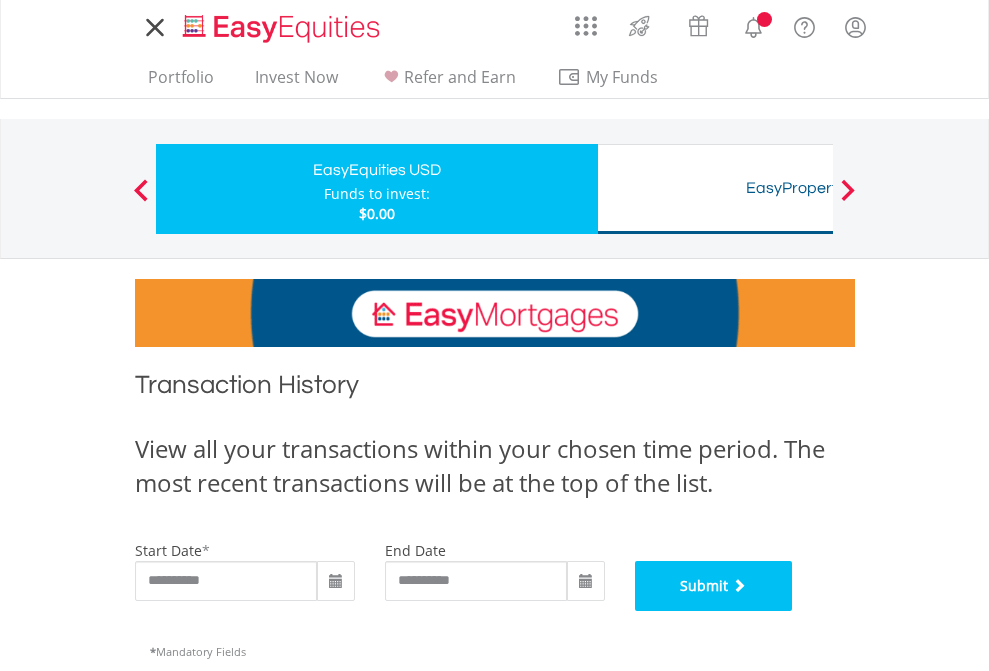 click on "Submit" at bounding box center (714, 586) 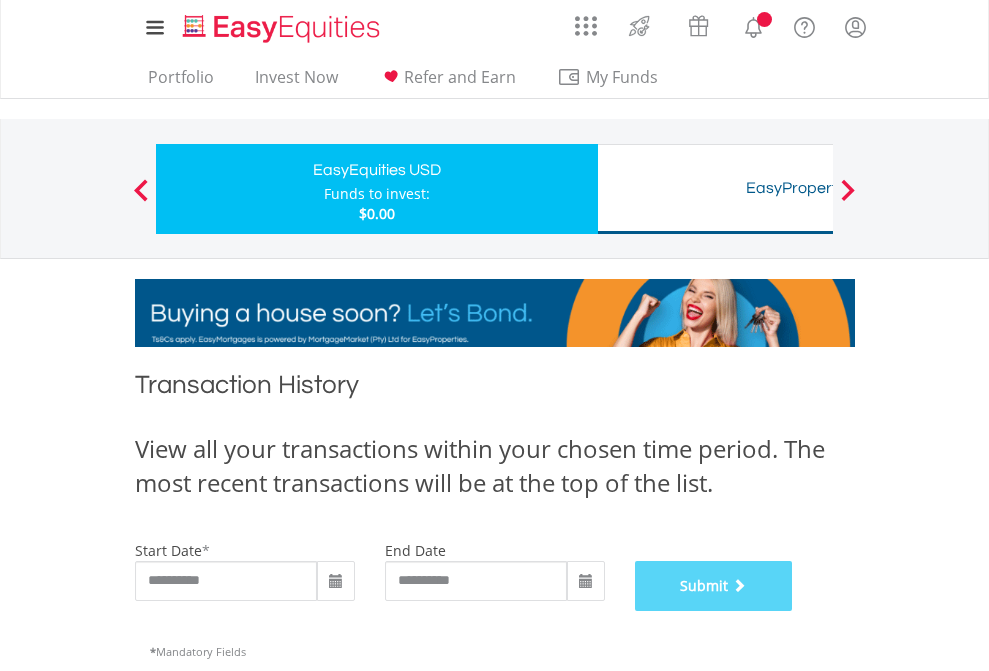 scroll, scrollTop: 811, scrollLeft: 0, axis: vertical 